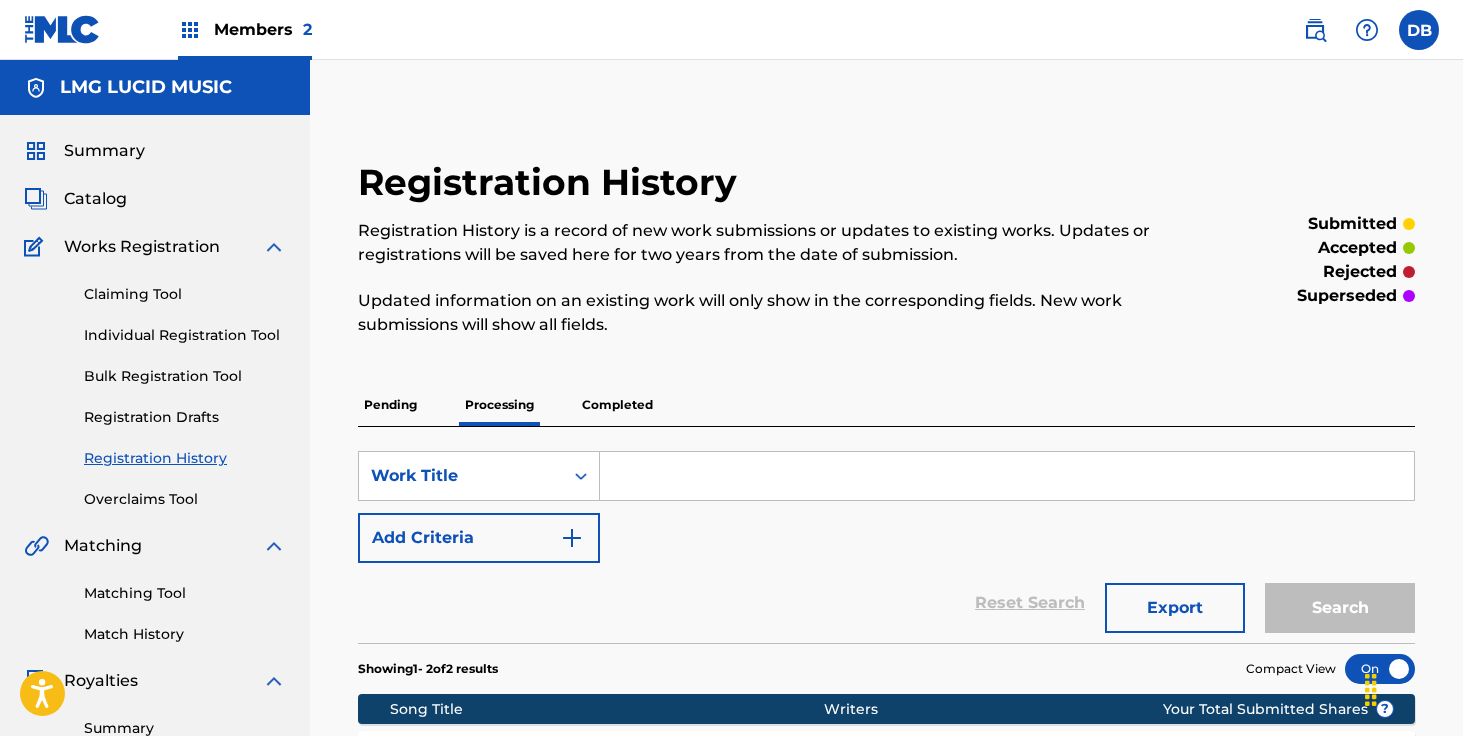 scroll, scrollTop: 0, scrollLeft: 0, axis: both 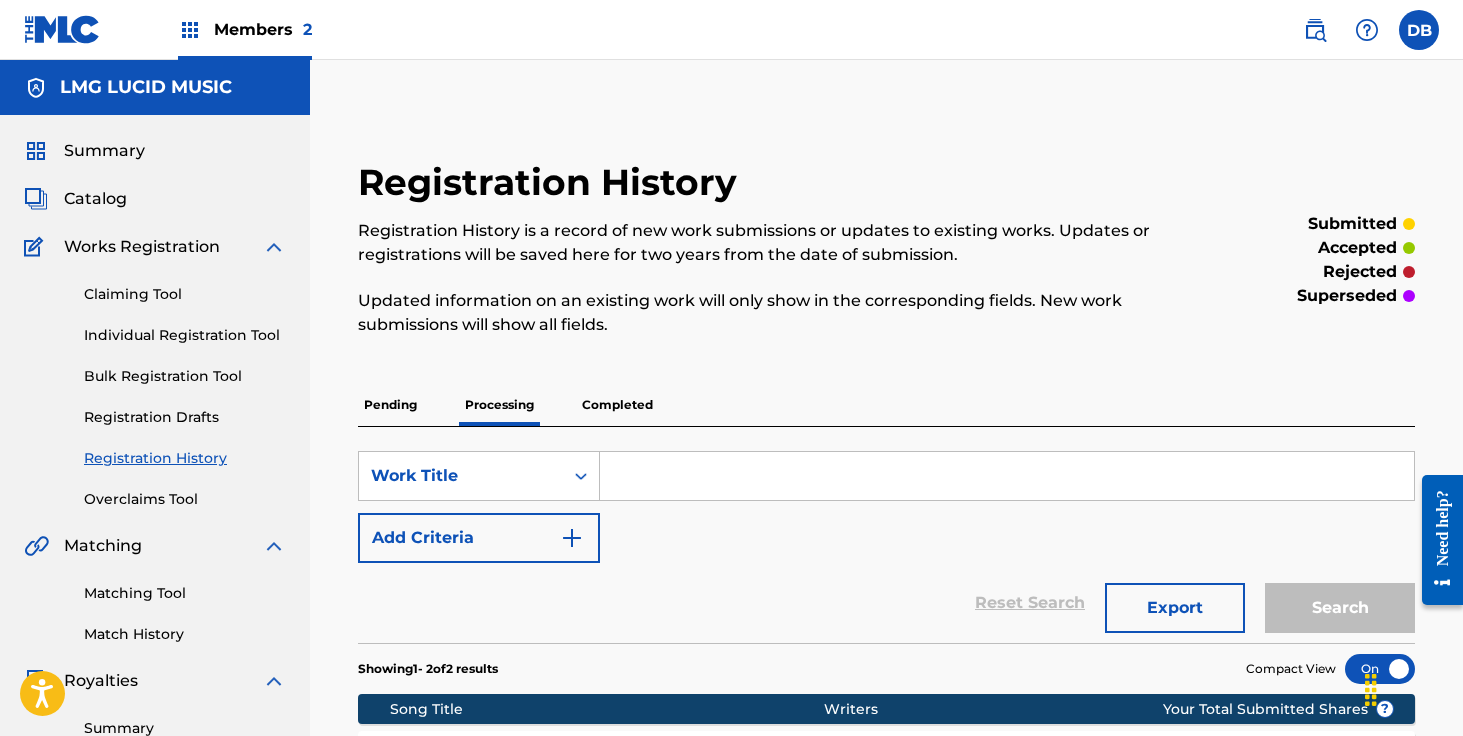 click at bounding box center [1315, 30] 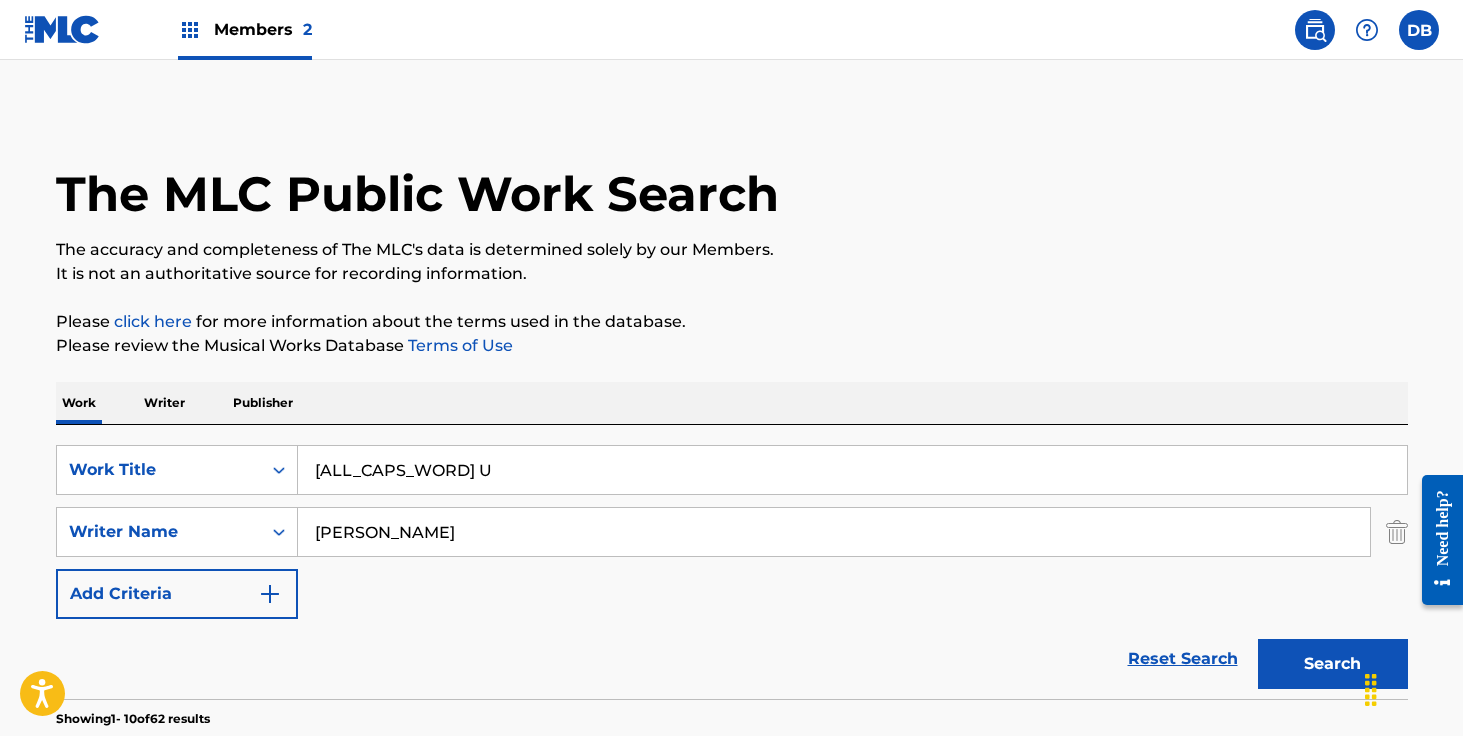 click on "[ALL_CAPS_WORD] U" at bounding box center [852, 470] 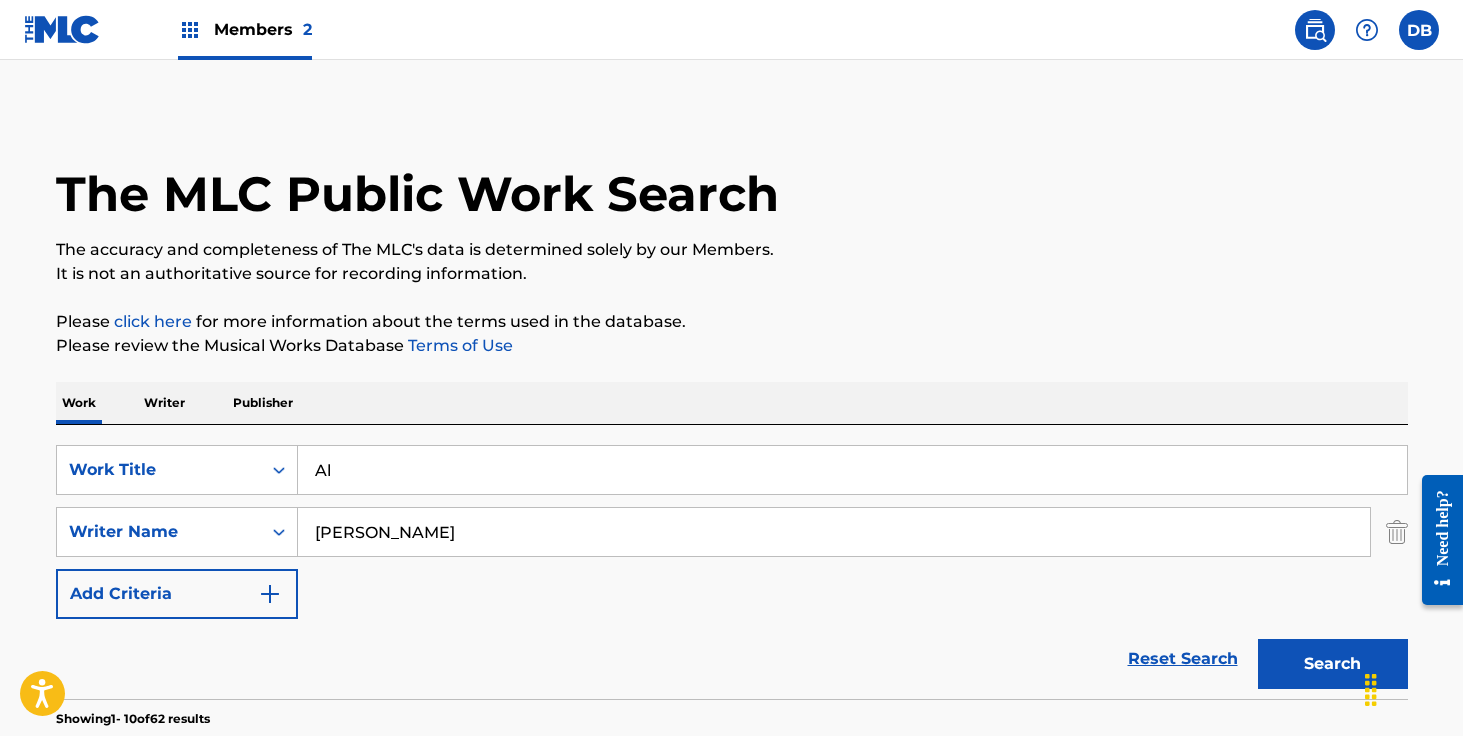 type on "A" 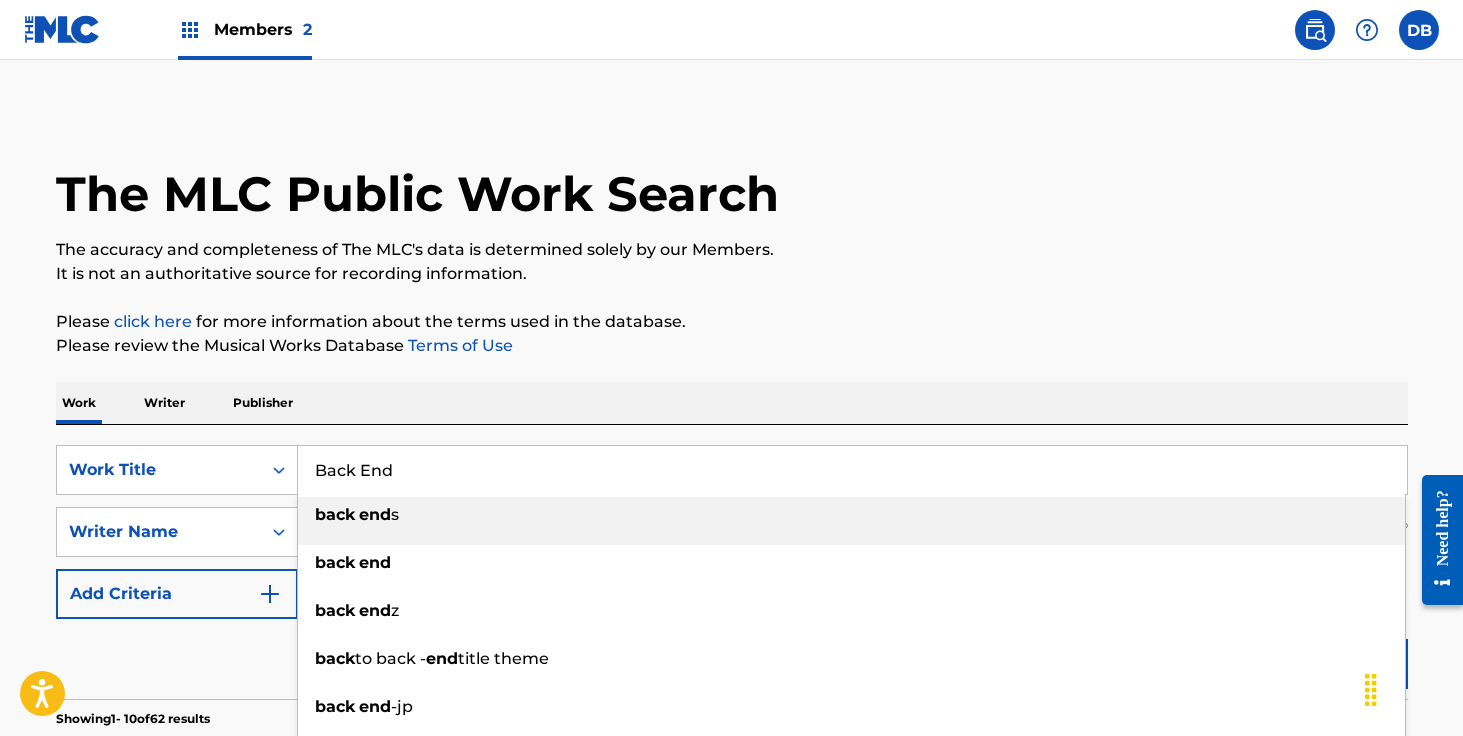 type on "Back End" 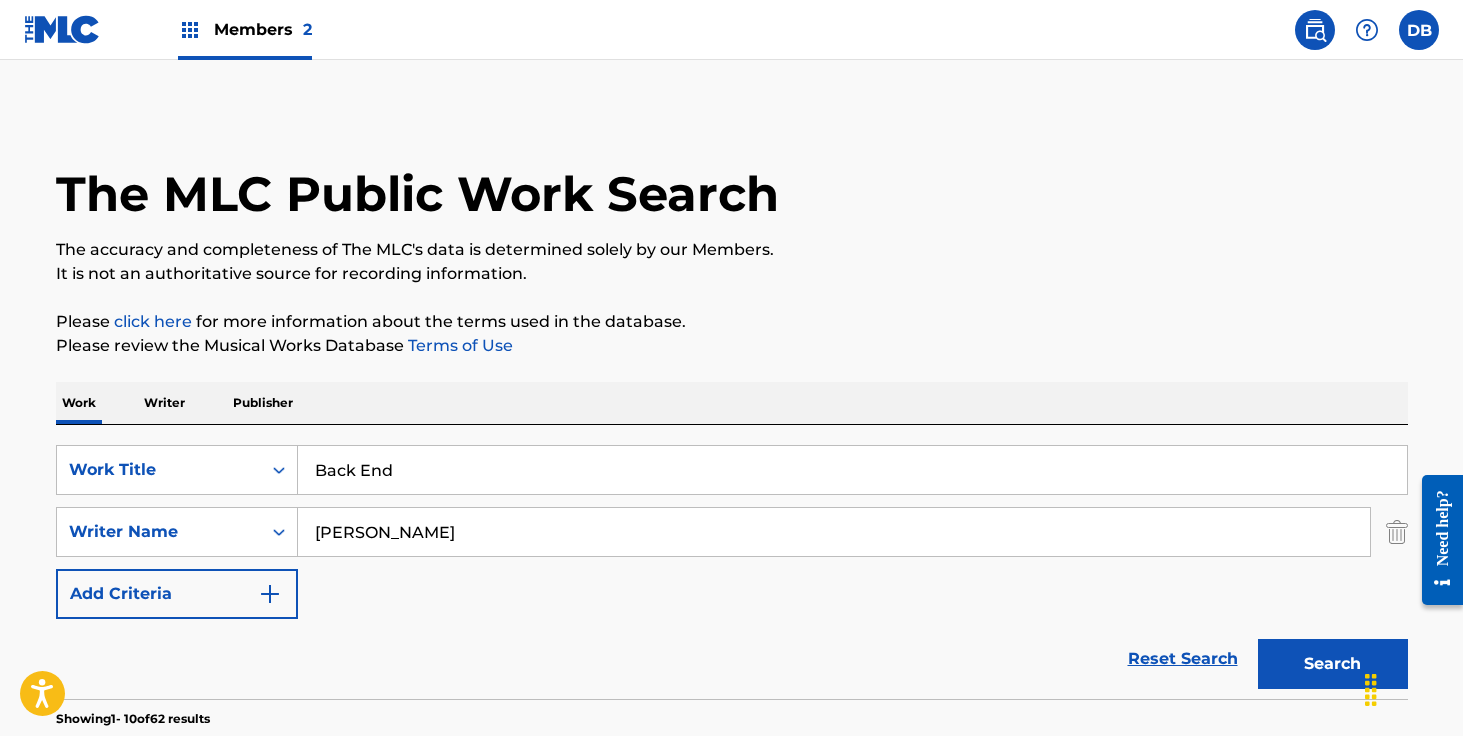 click on "[PERSON_NAME]" at bounding box center (834, 532) 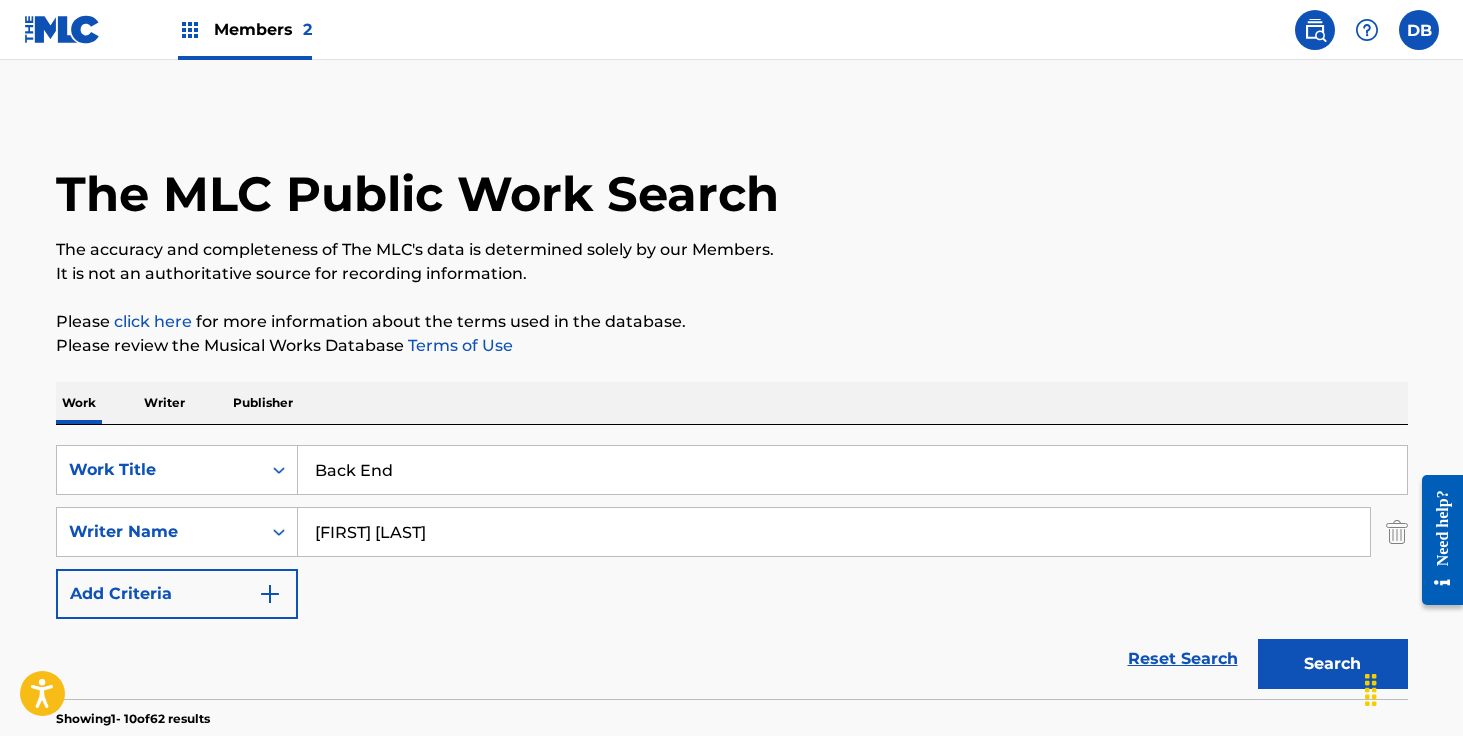 type on "[FIRST] [LAST]" 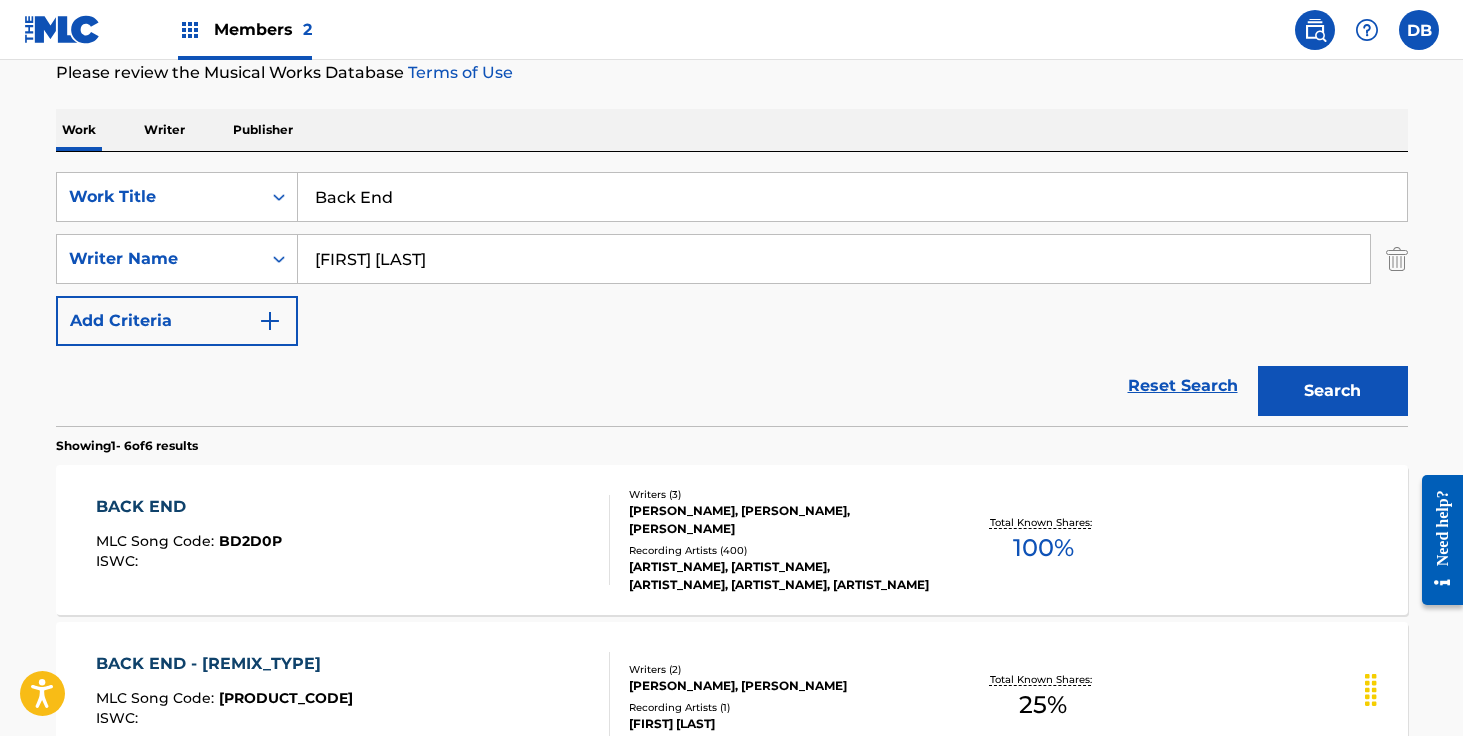 scroll, scrollTop: 276, scrollLeft: 0, axis: vertical 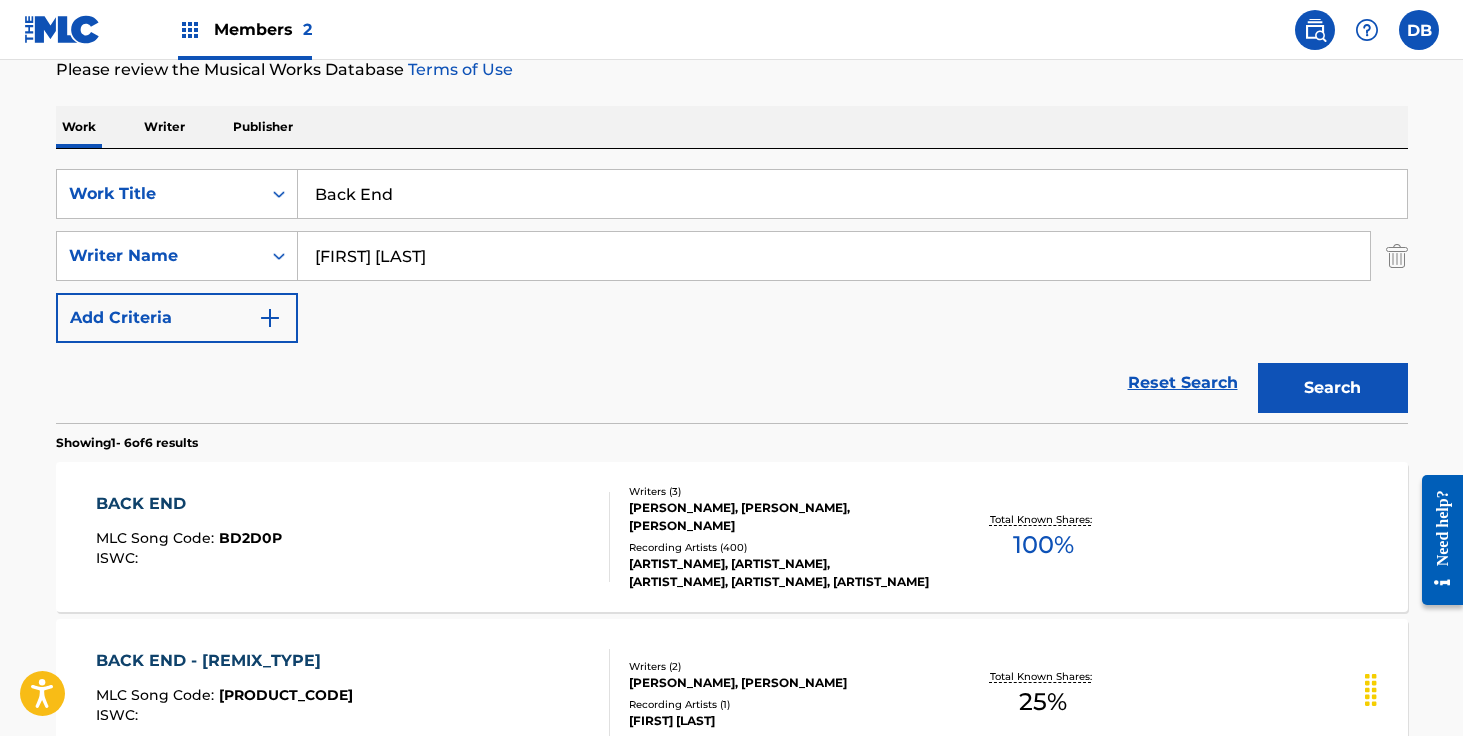 click on "[PERSON_NAME], [PERSON_NAME], [PERSON_NAME]" at bounding box center (780, 517) 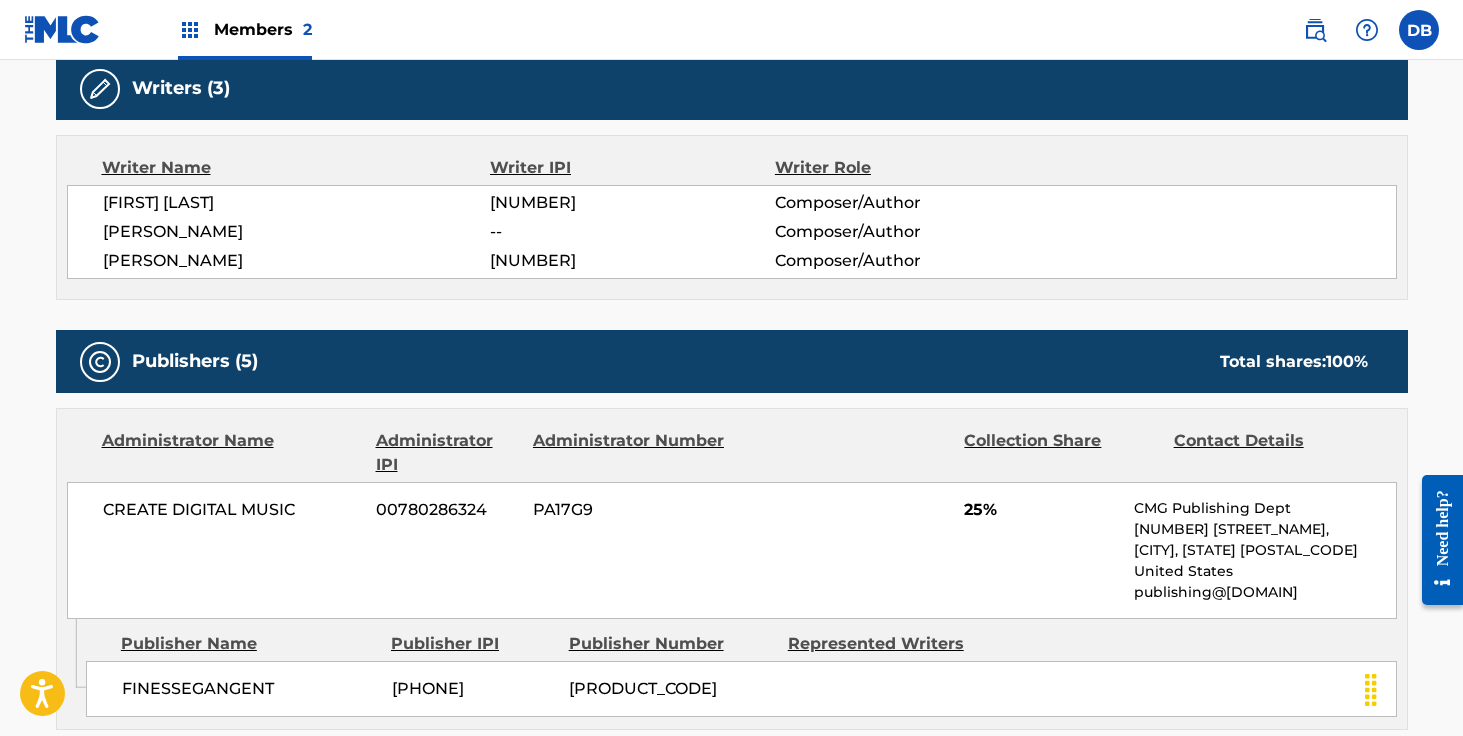 scroll, scrollTop: 0, scrollLeft: 0, axis: both 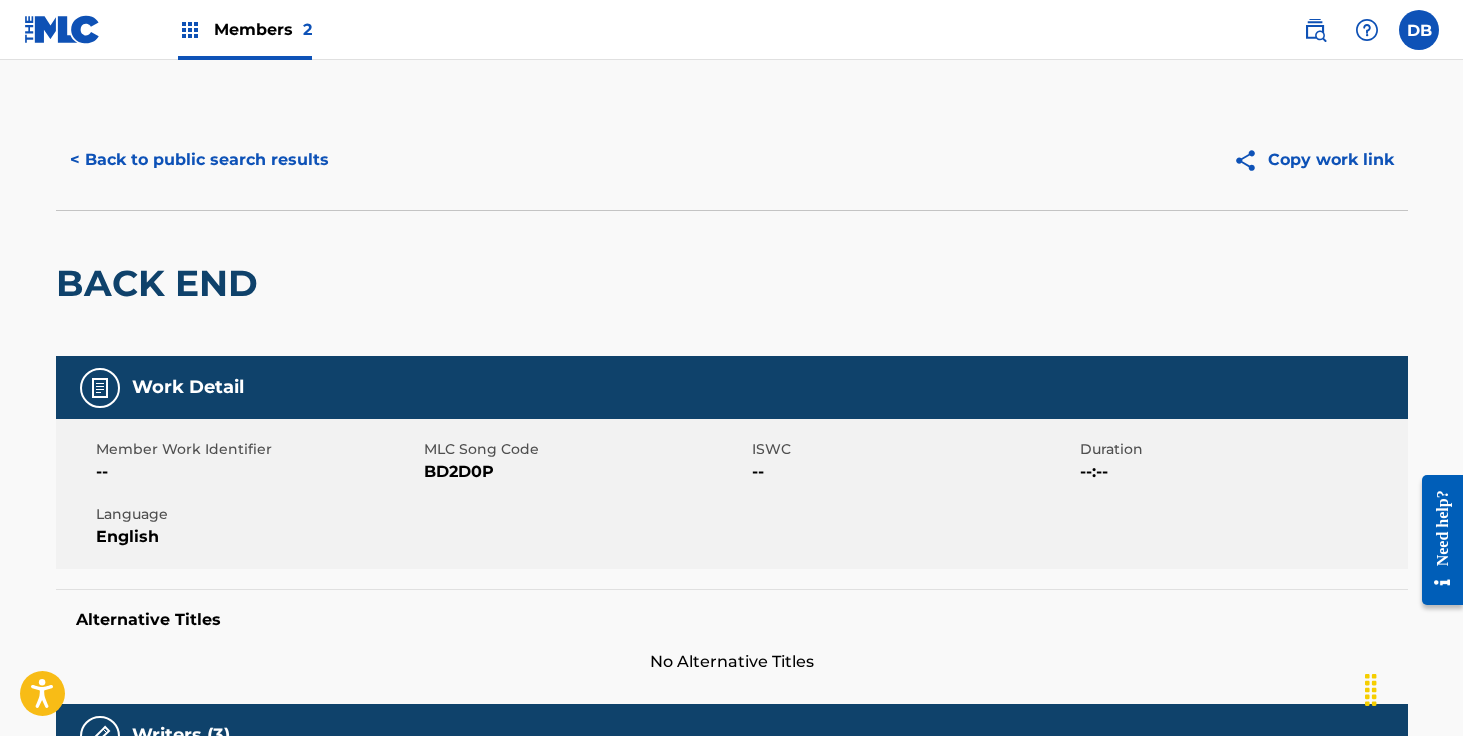 click on "< Back to public search results" at bounding box center (199, 160) 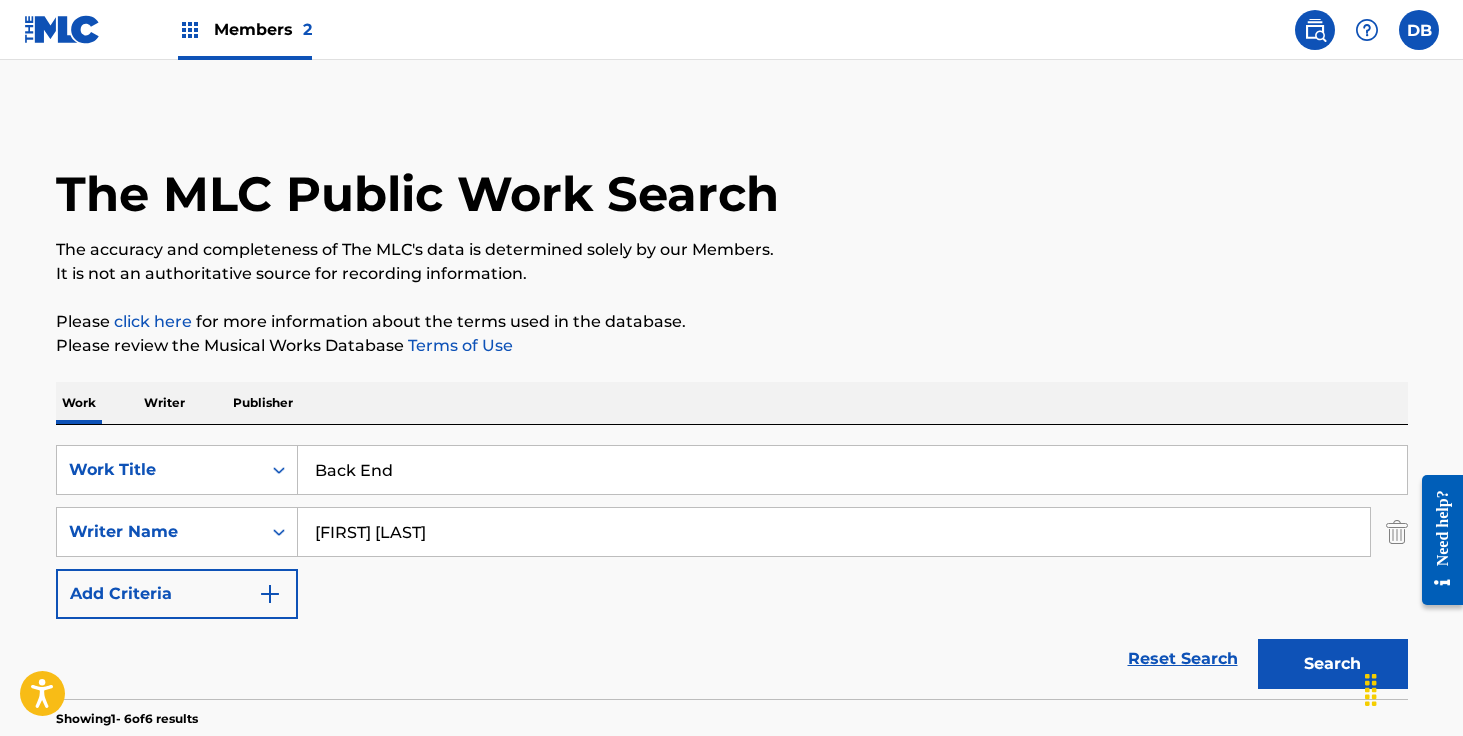 scroll, scrollTop: 276, scrollLeft: 0, axis: vertical 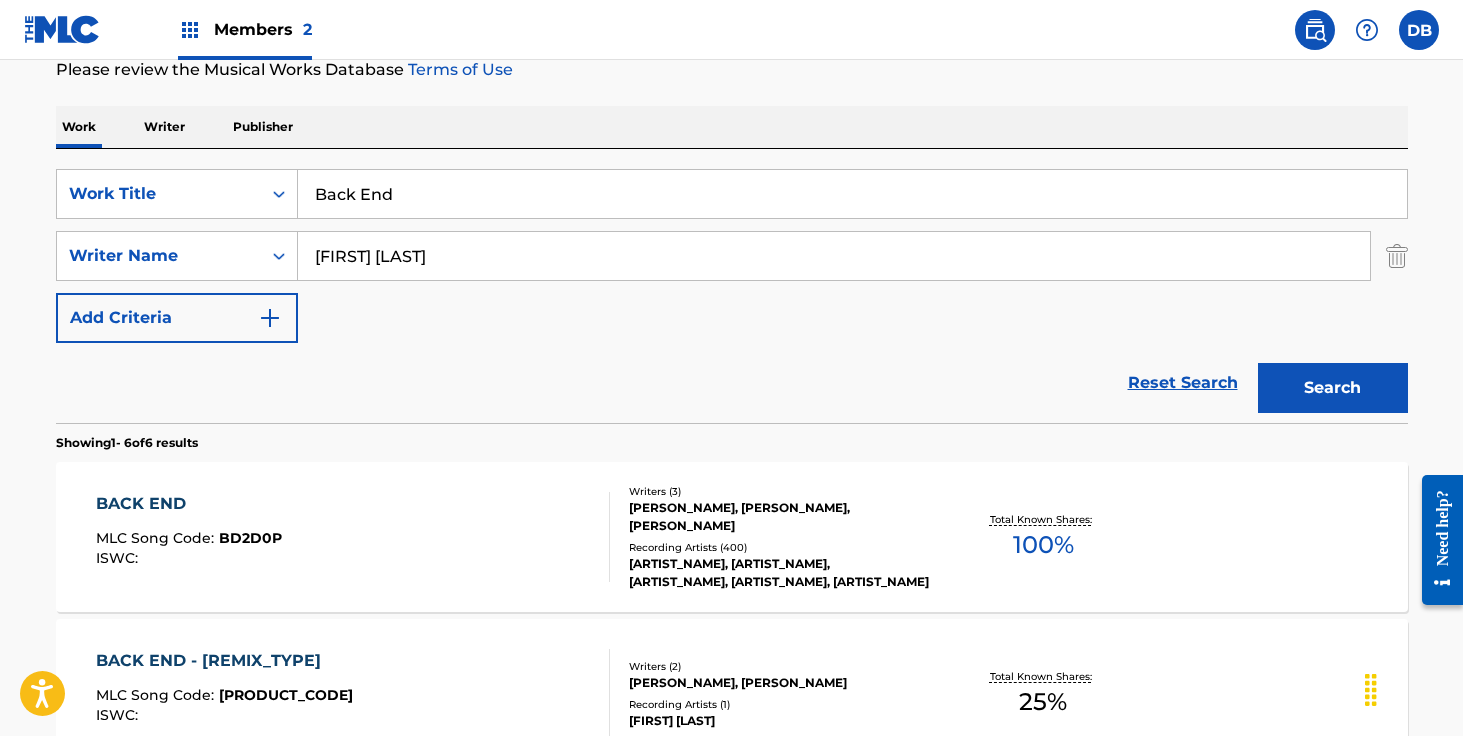 click on "Back End" at bounding box center (852, 194) 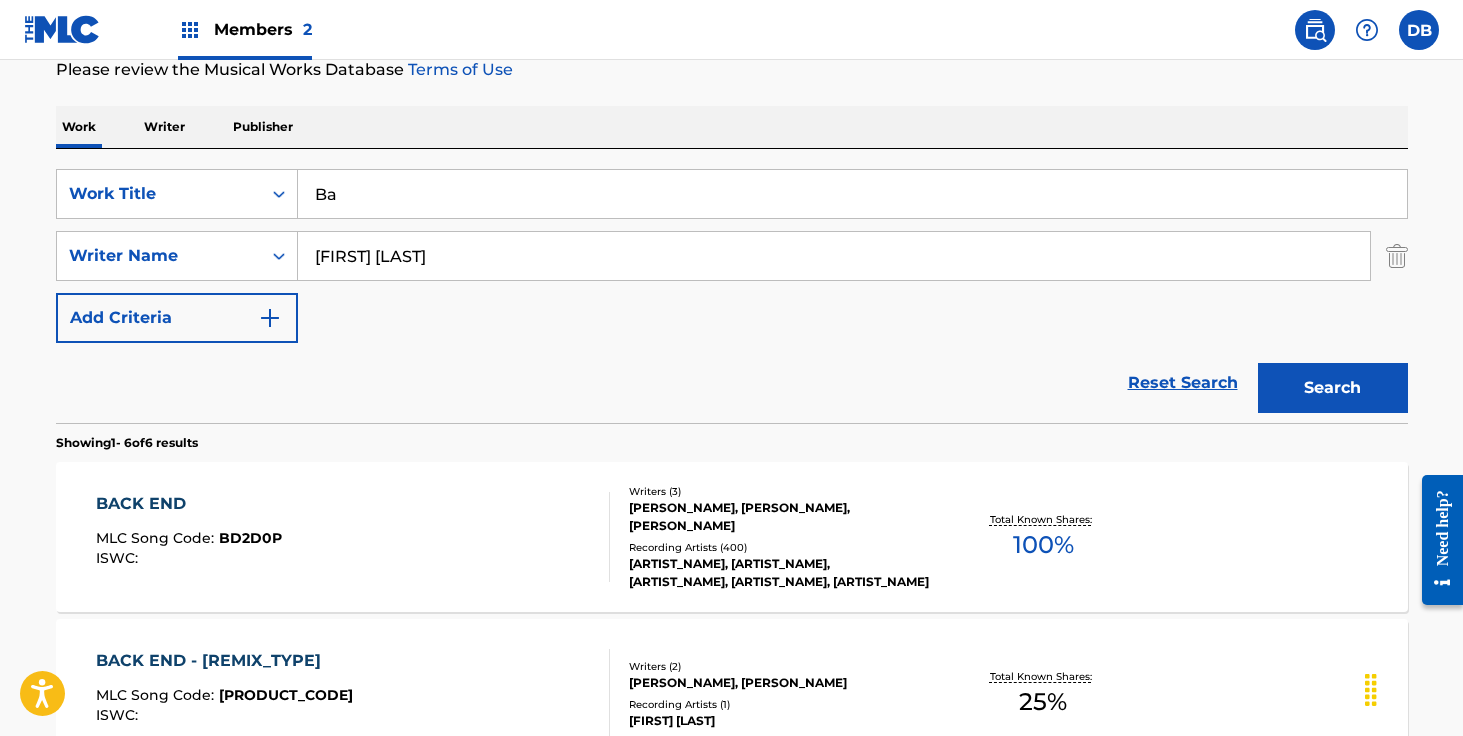 type on "B" 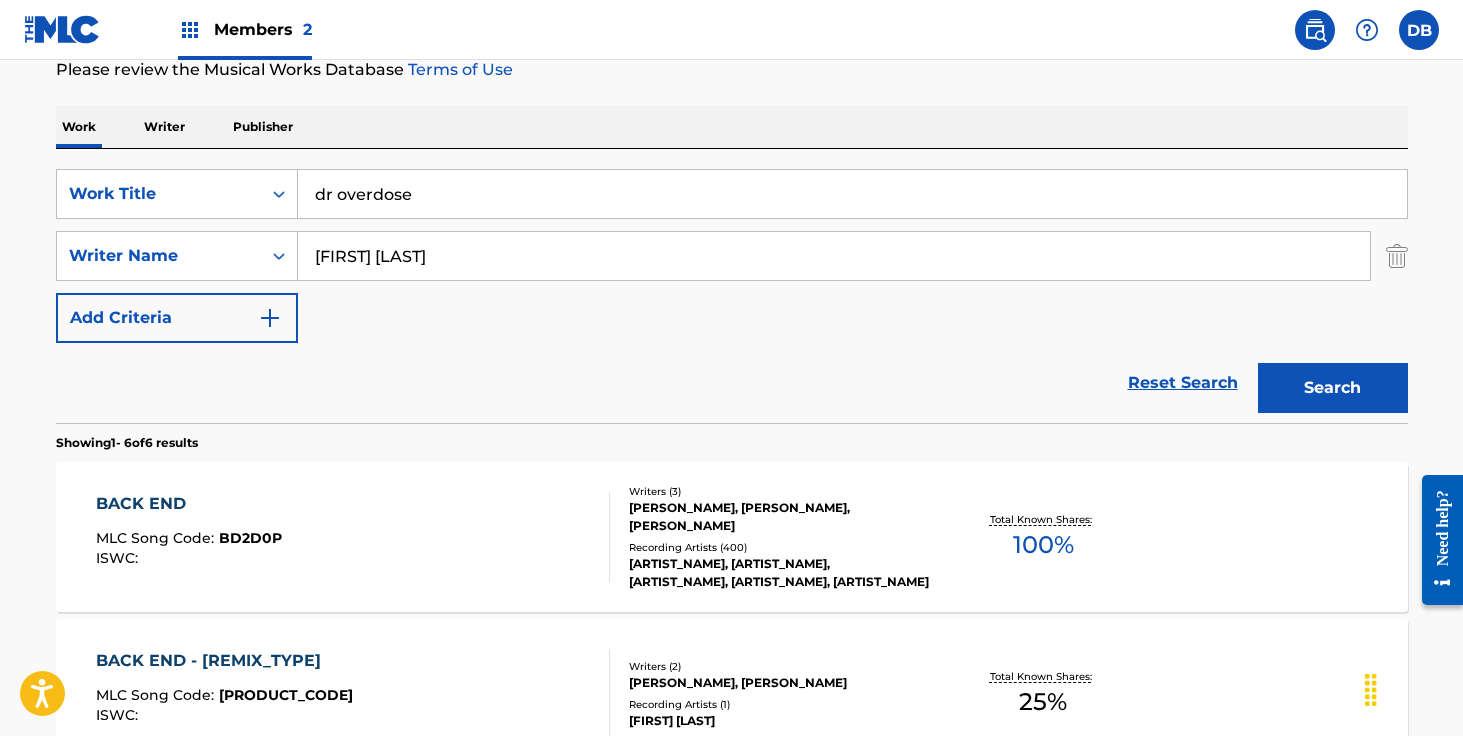 type on "dr overdose" 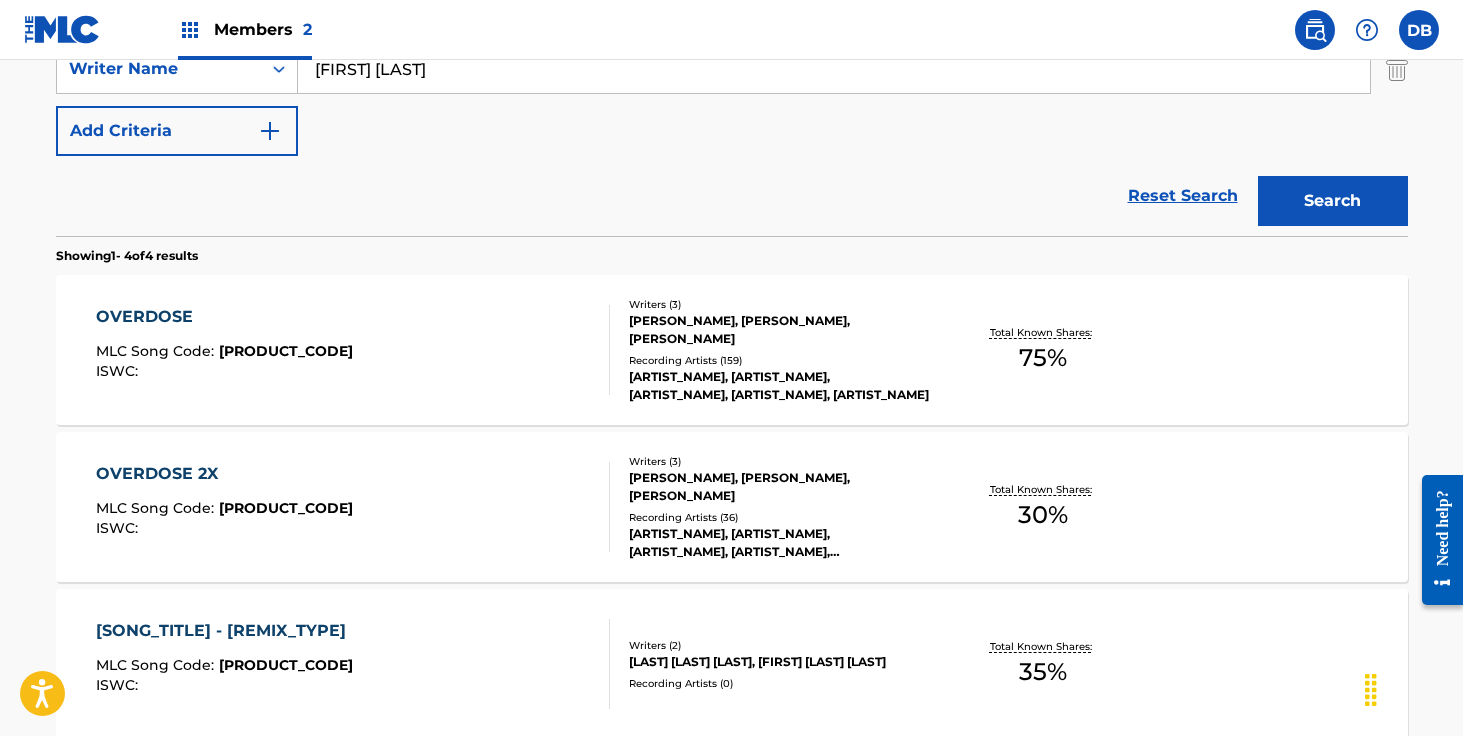 scroll, scrollTop: 493, scrollLeft: 0, axis: vertical 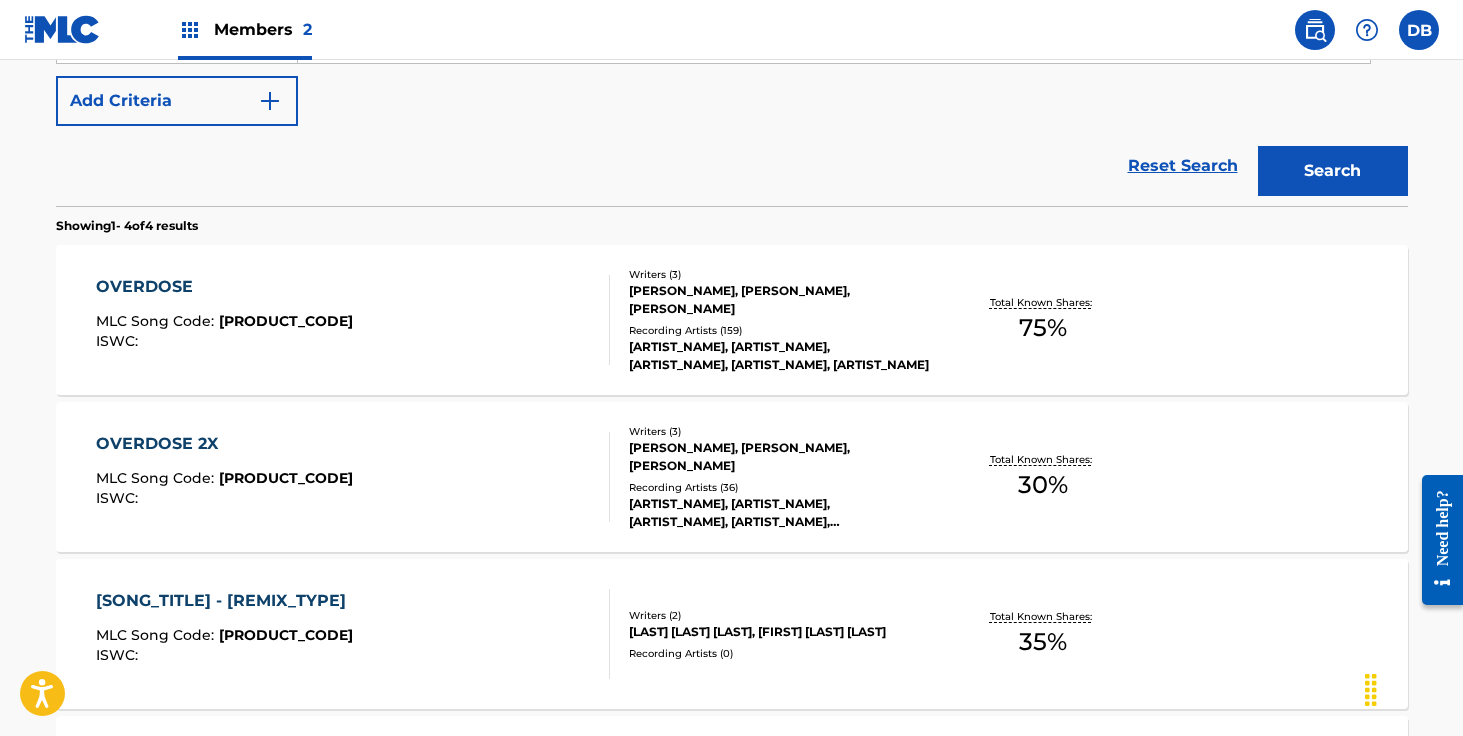 click on "Recording Artists ( 159 )" at bounding box center [780, 330] 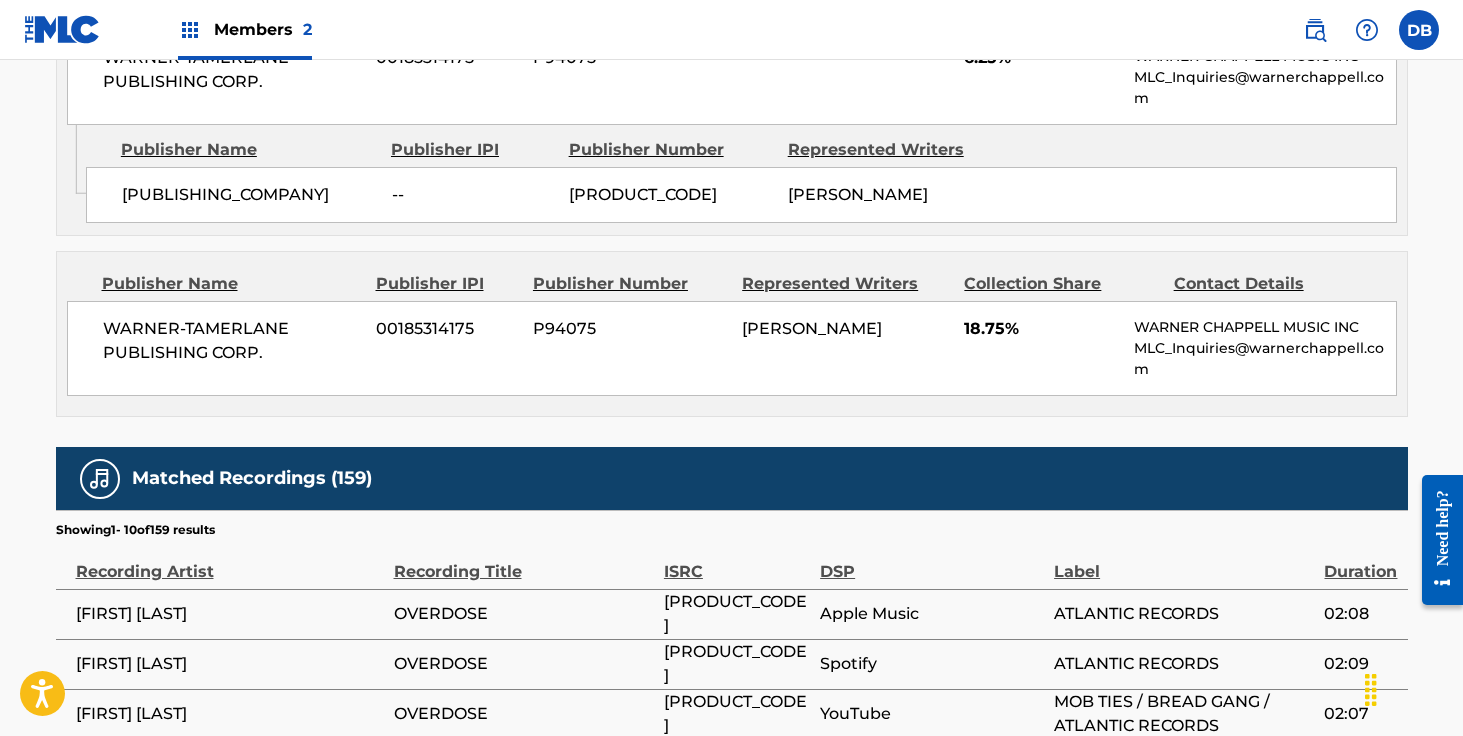 scroll, scrollTop: 1082, scrollLeft: 0, axis: vertical 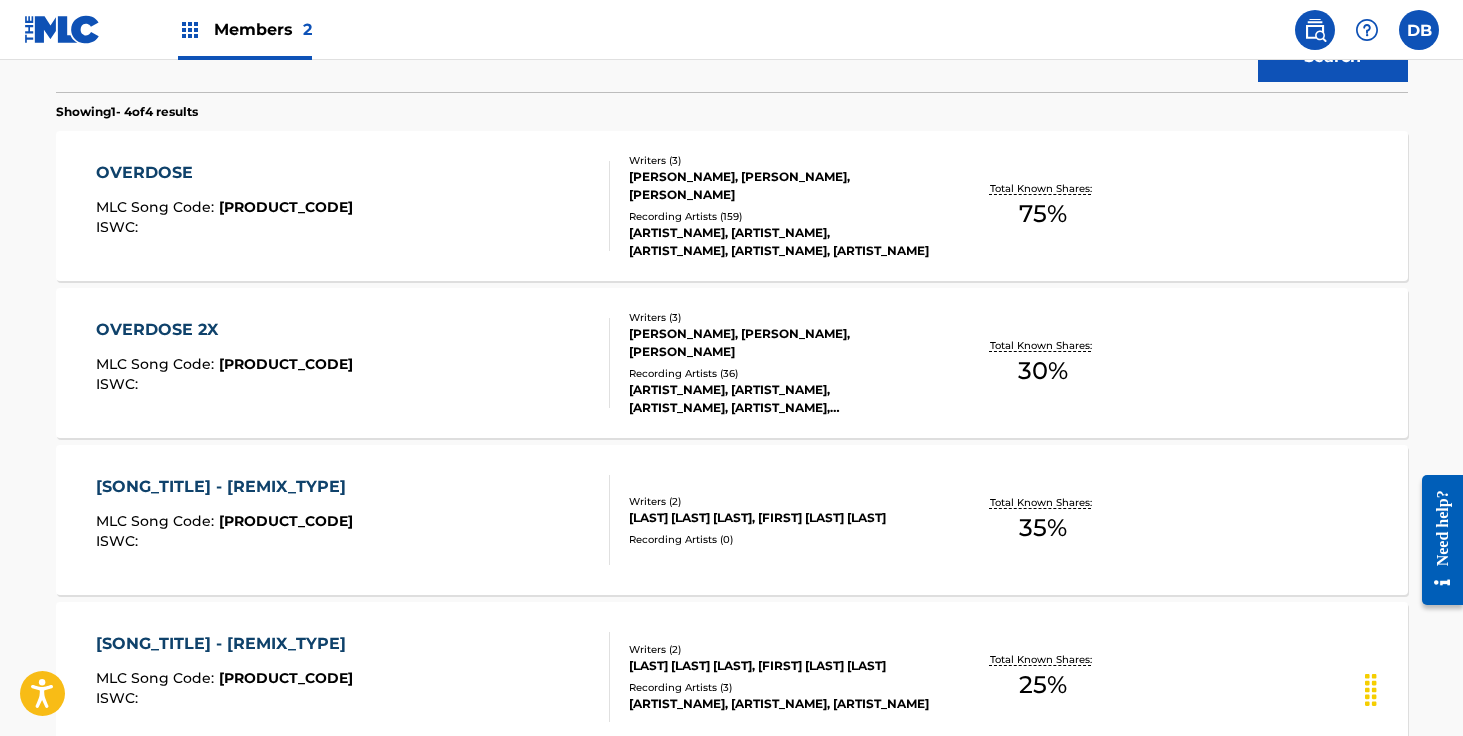 click on "[ARTIST_NAME], [ARTIST_NAME], [ARTIST_NAME], [ARTIST_NAME], [ARTIST_NAME], [ARTIST_NAME], [ARTIST_NAME], [ARTIST_NAME], [ARTIST_NAME]" at bounding box center [780, 399] 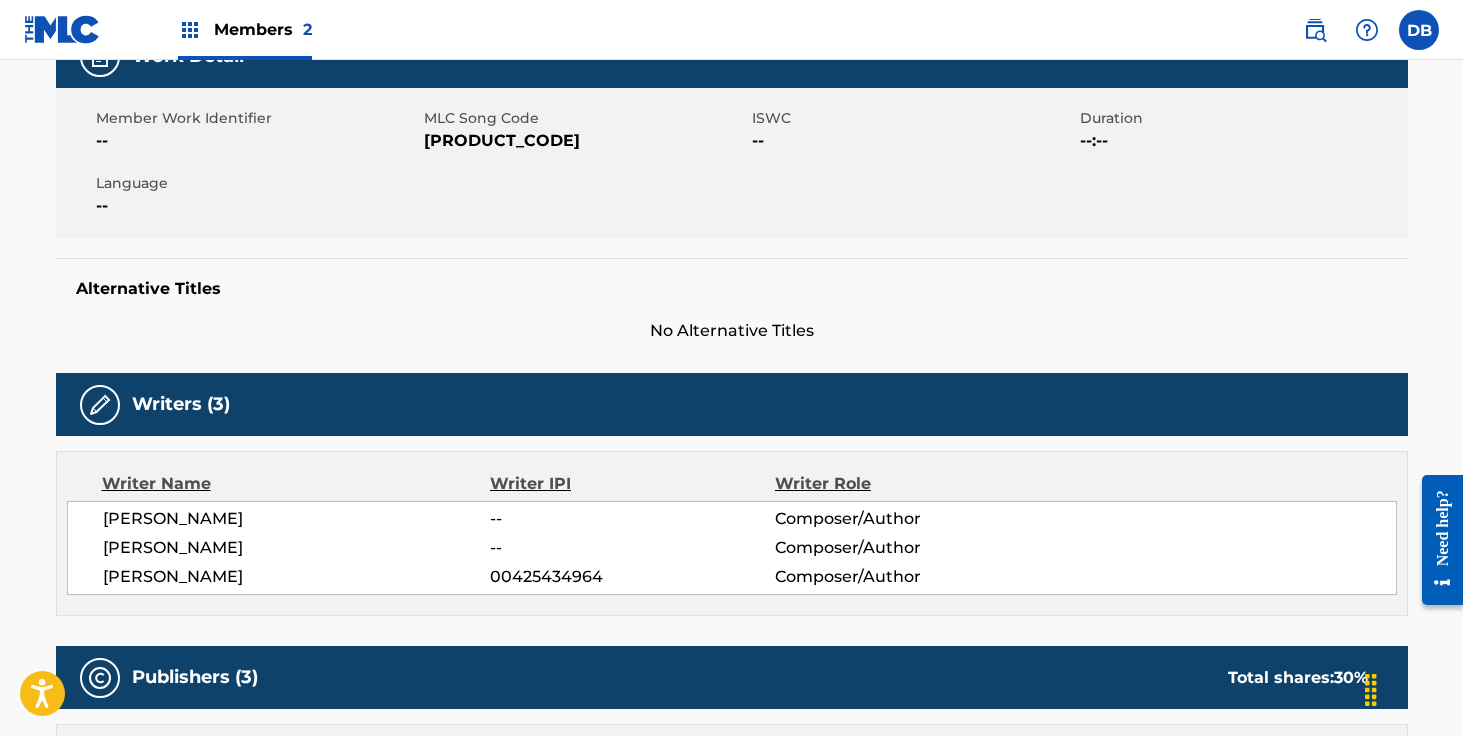 scroll, scrollTop: 266, scrollLeft: 0, axis: vertical 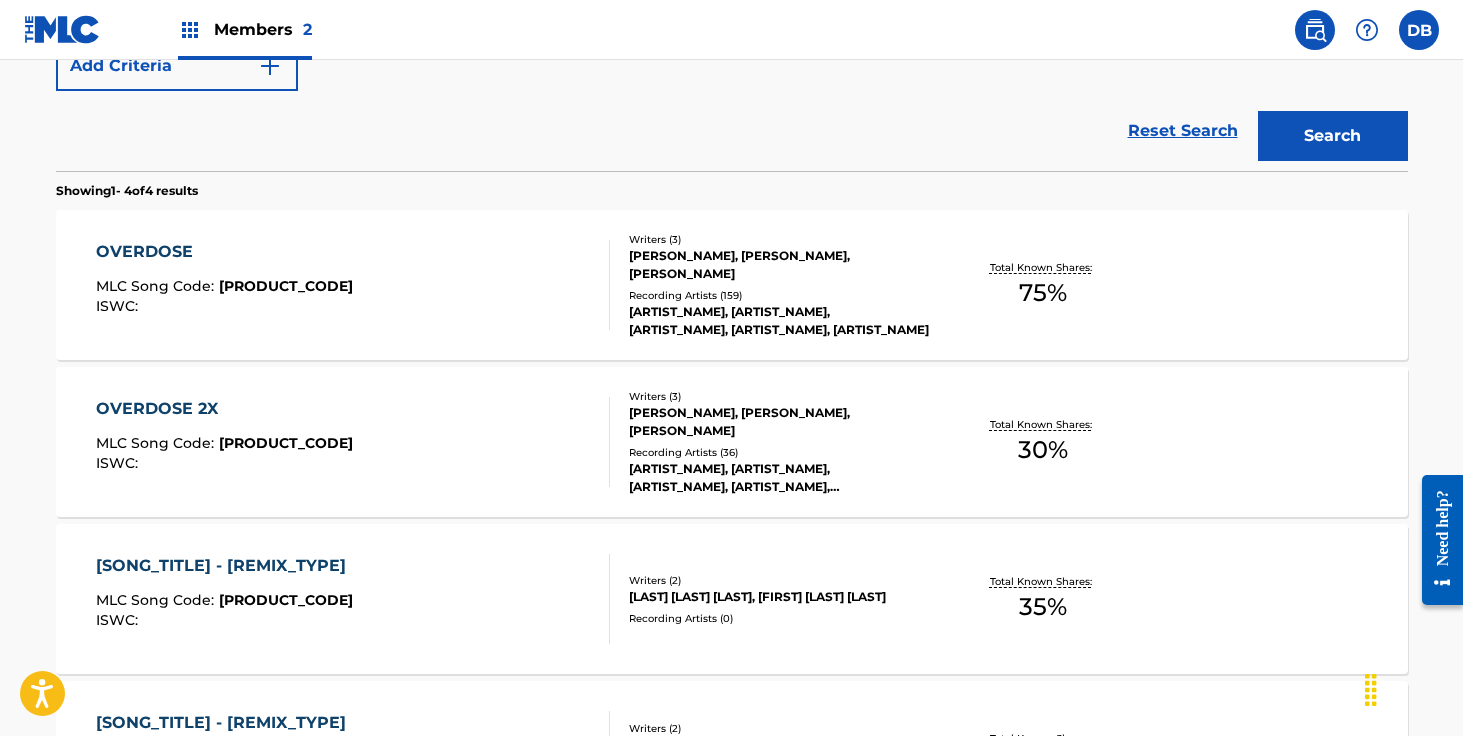 click on "Recording Artists ( 159 )" at bounding box center (780, 295) 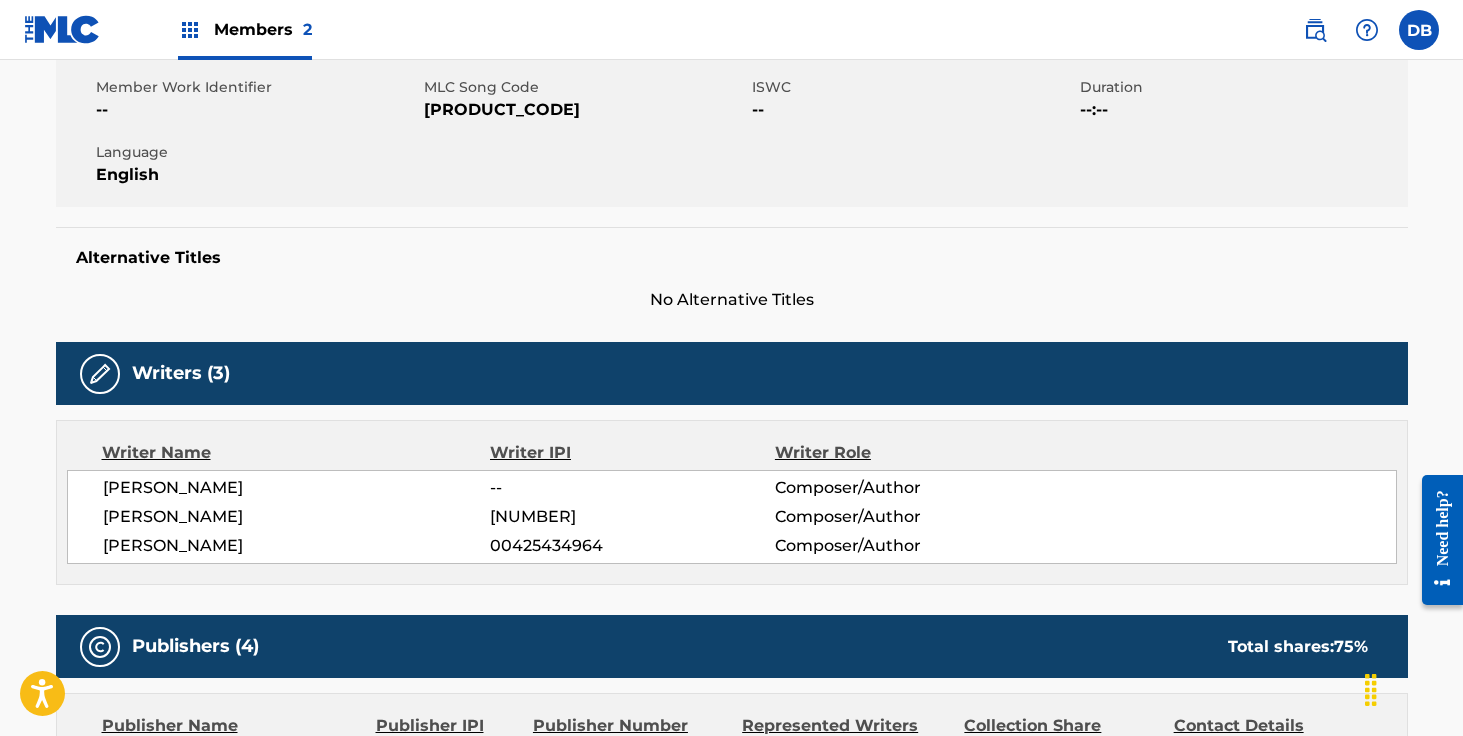 scroll, scrollTop: 0, scrollLeft: 0, axis: both 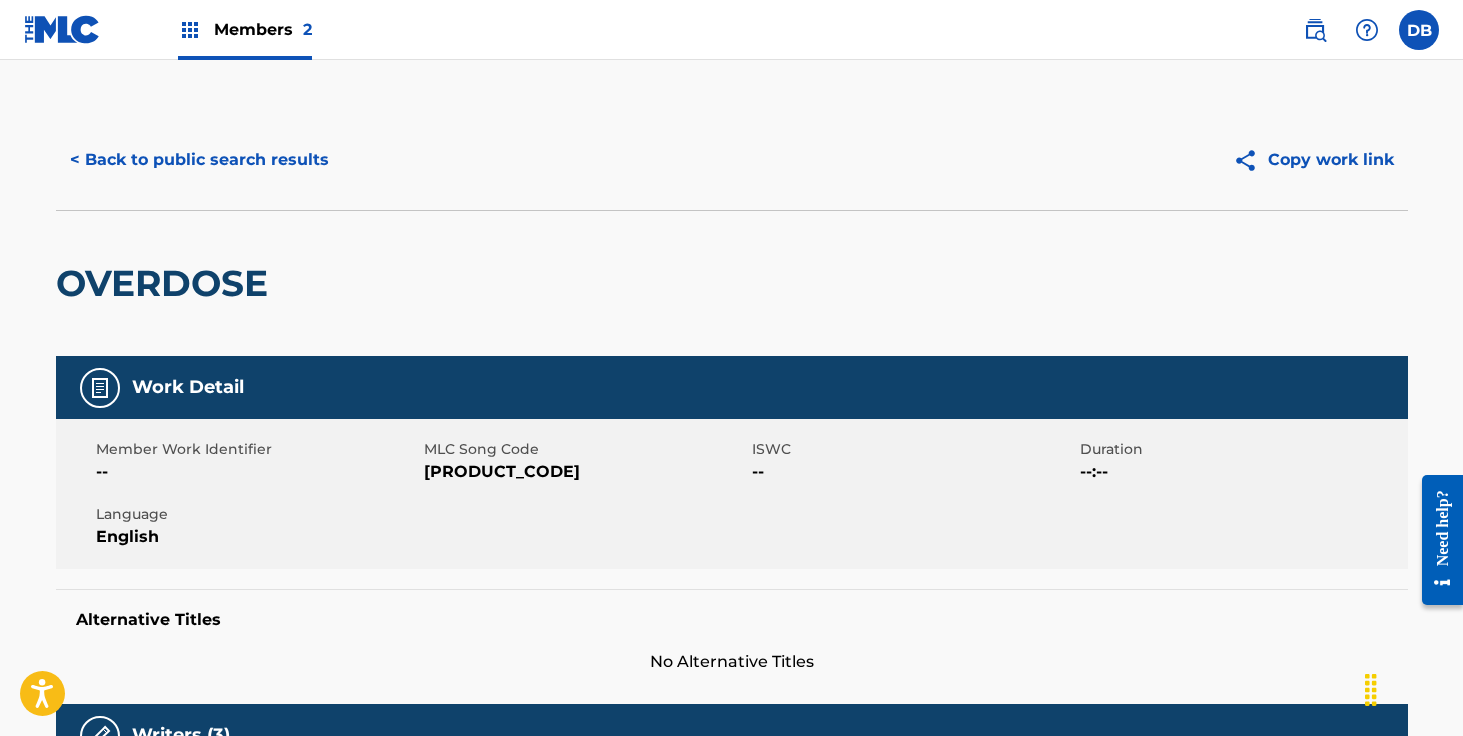 click on "< Back to public search results" at bounding box center [199, 160] 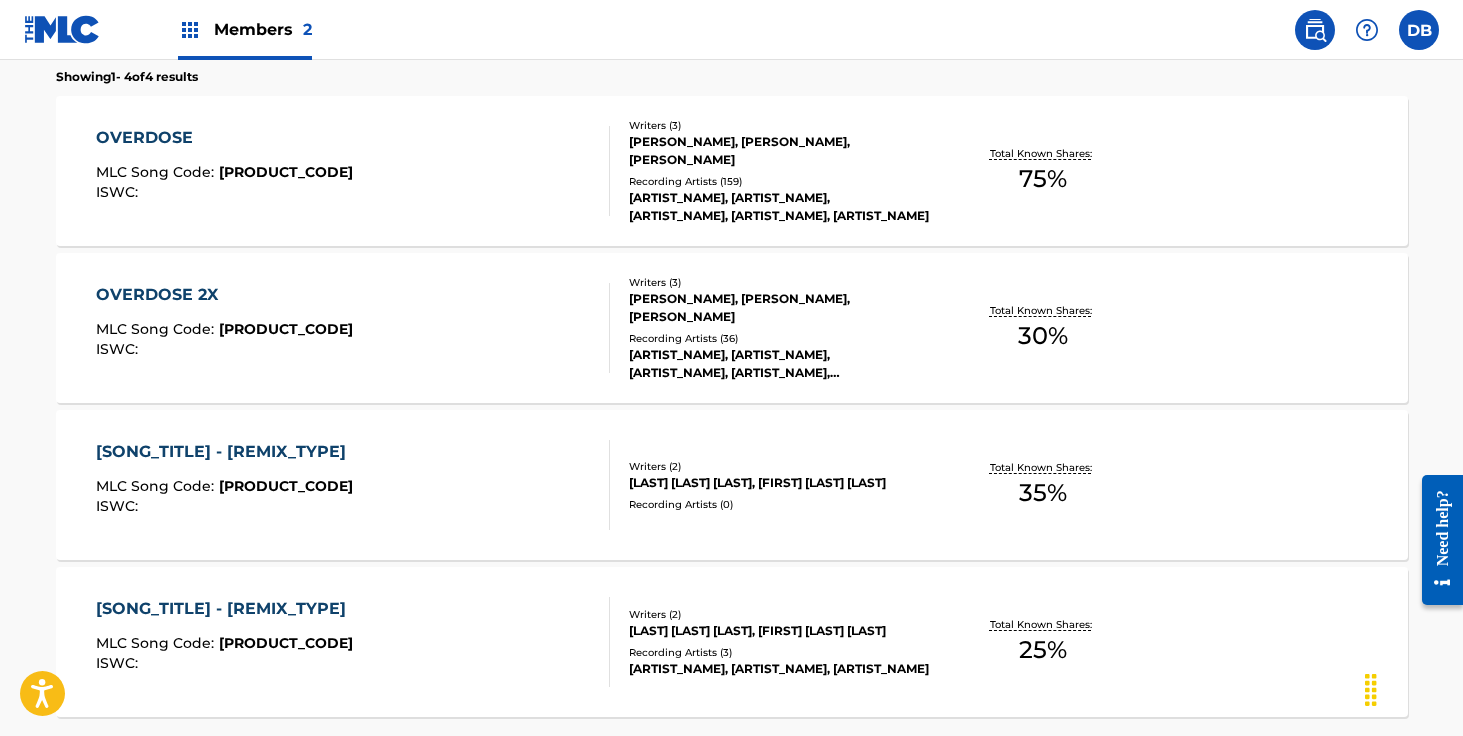 scroll, scrollTop: 252, scrollLeft: 0, axis: vertical 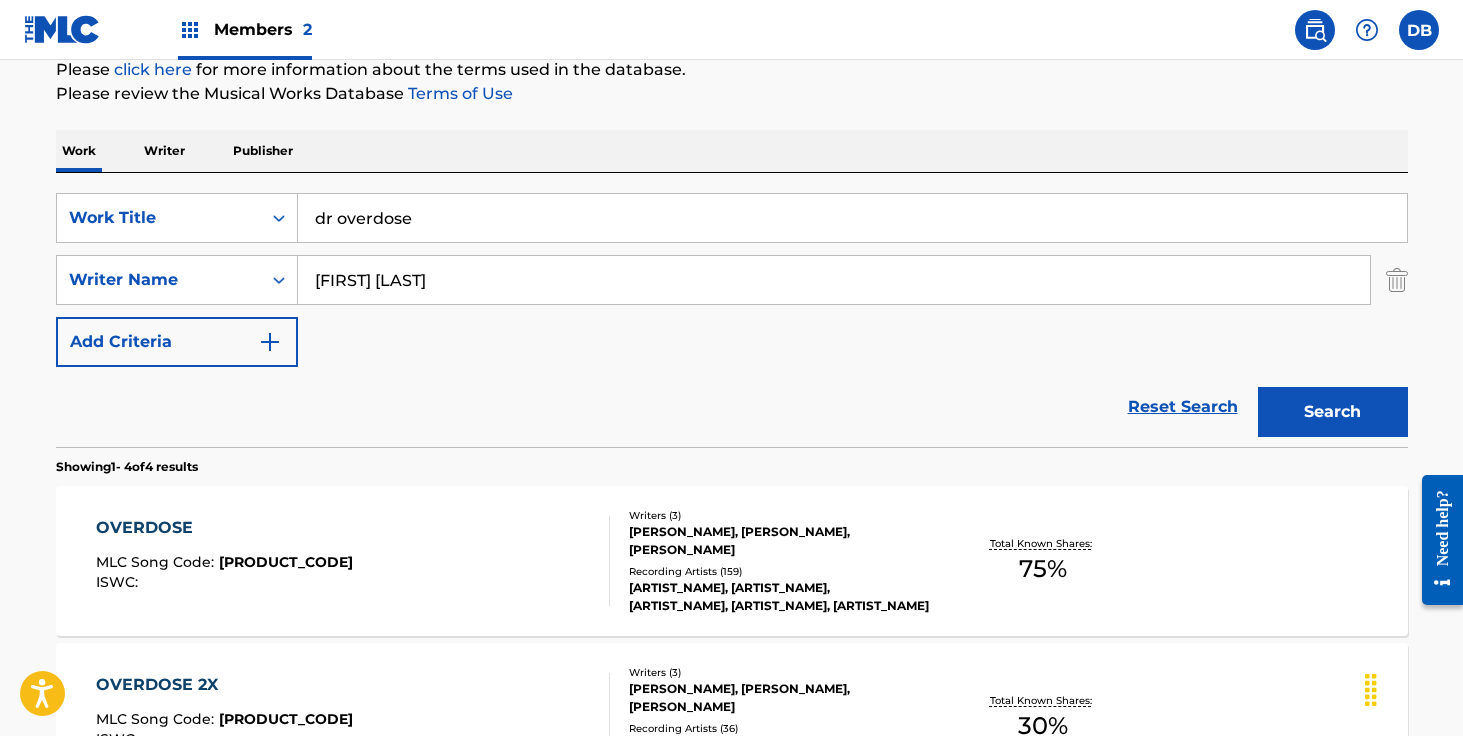 click on "dr overdose" at bounding box center (852, 218) 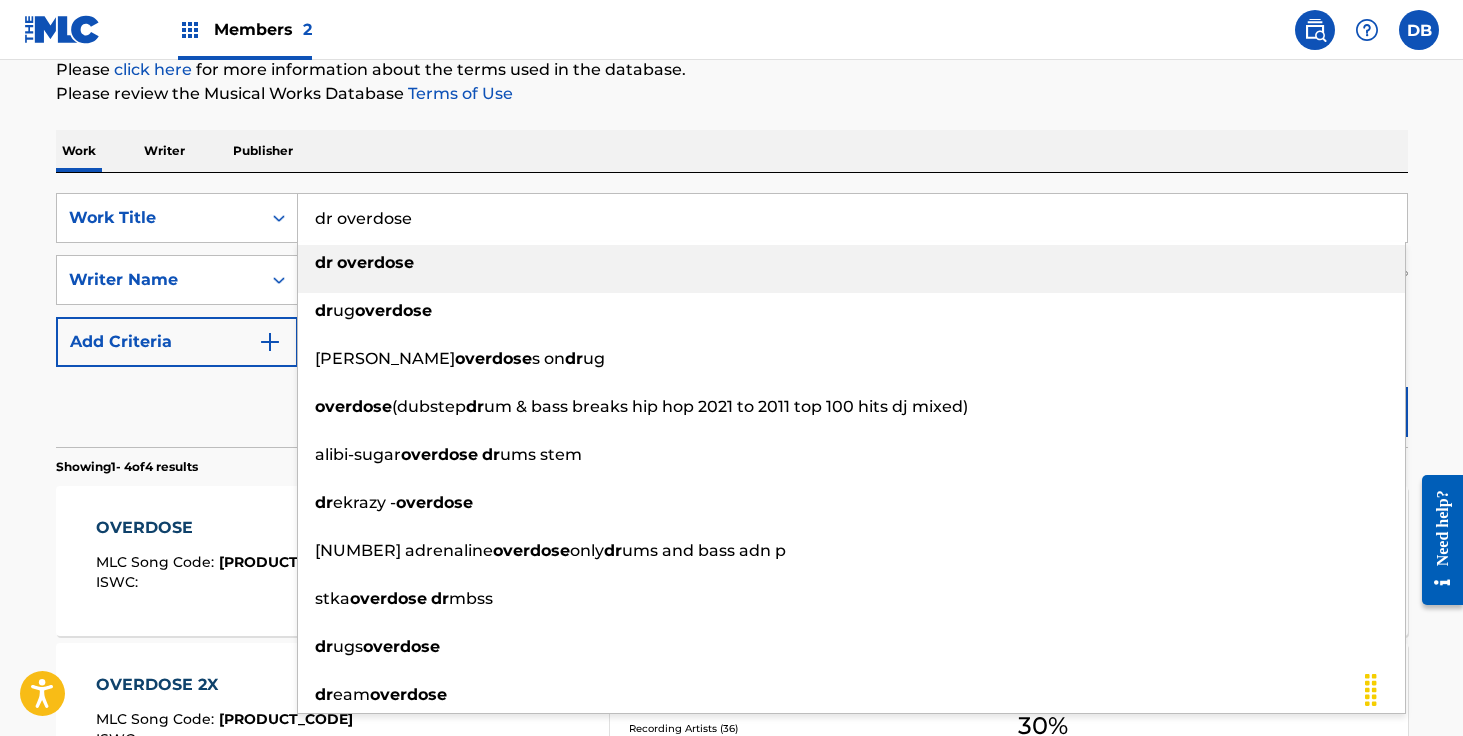 click on "dr overdose" at bounding box center (852, 218) 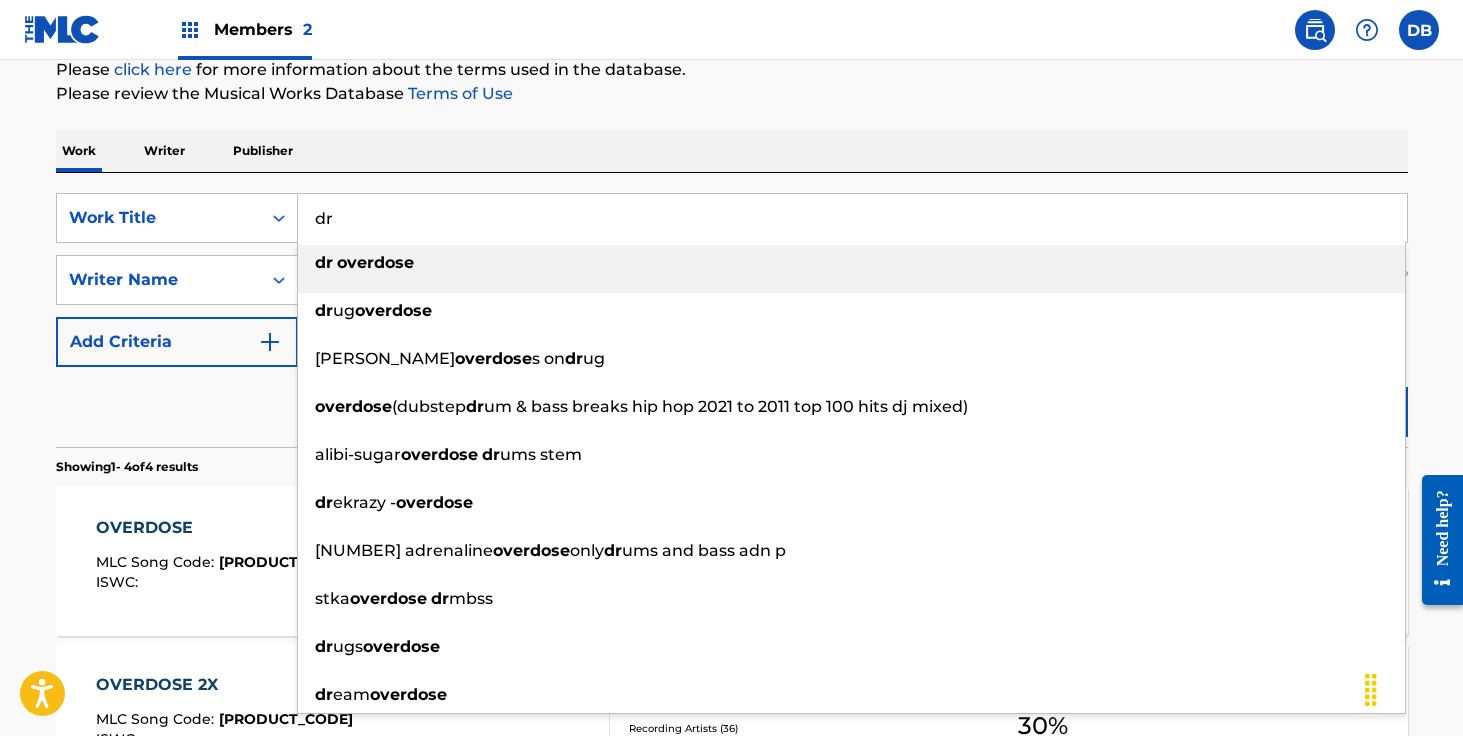 type on "d" 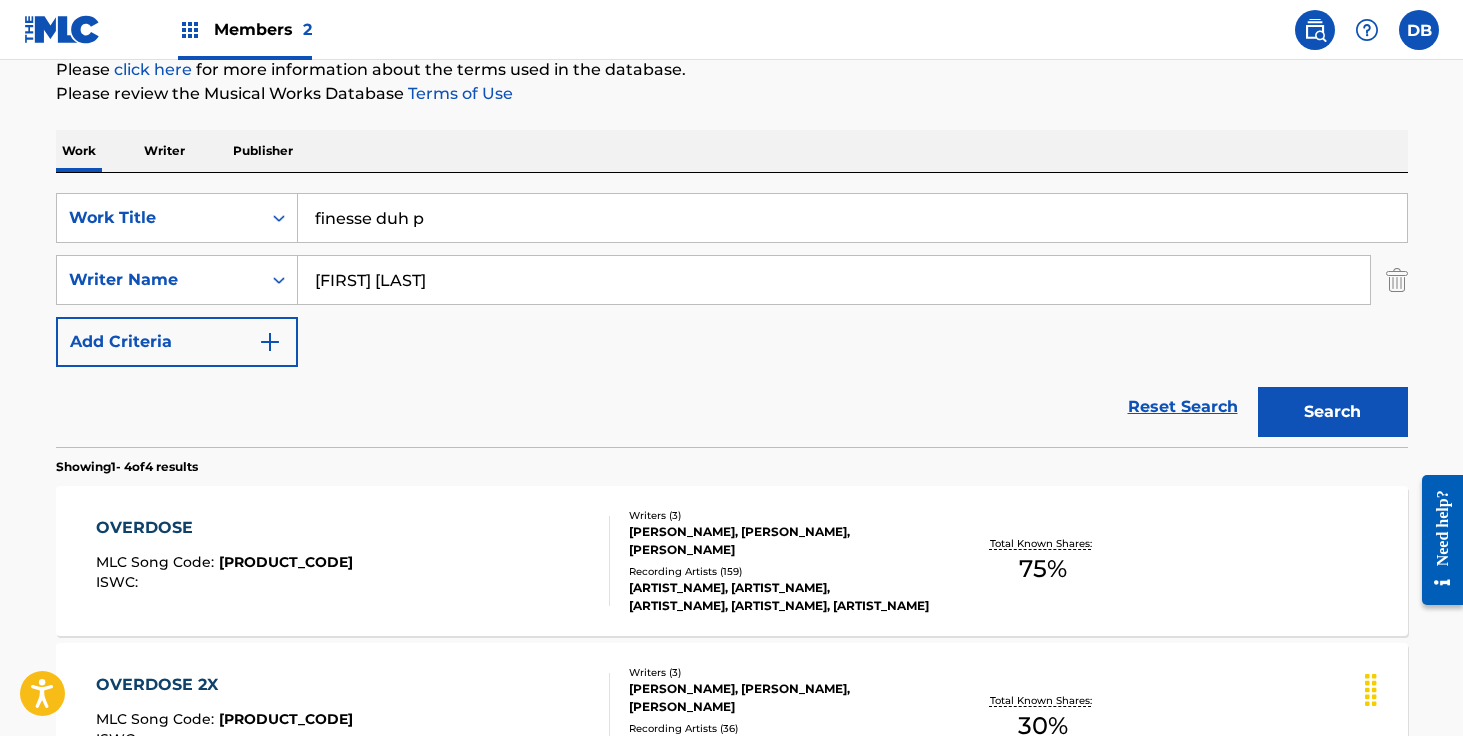 type on "finesse duh p" 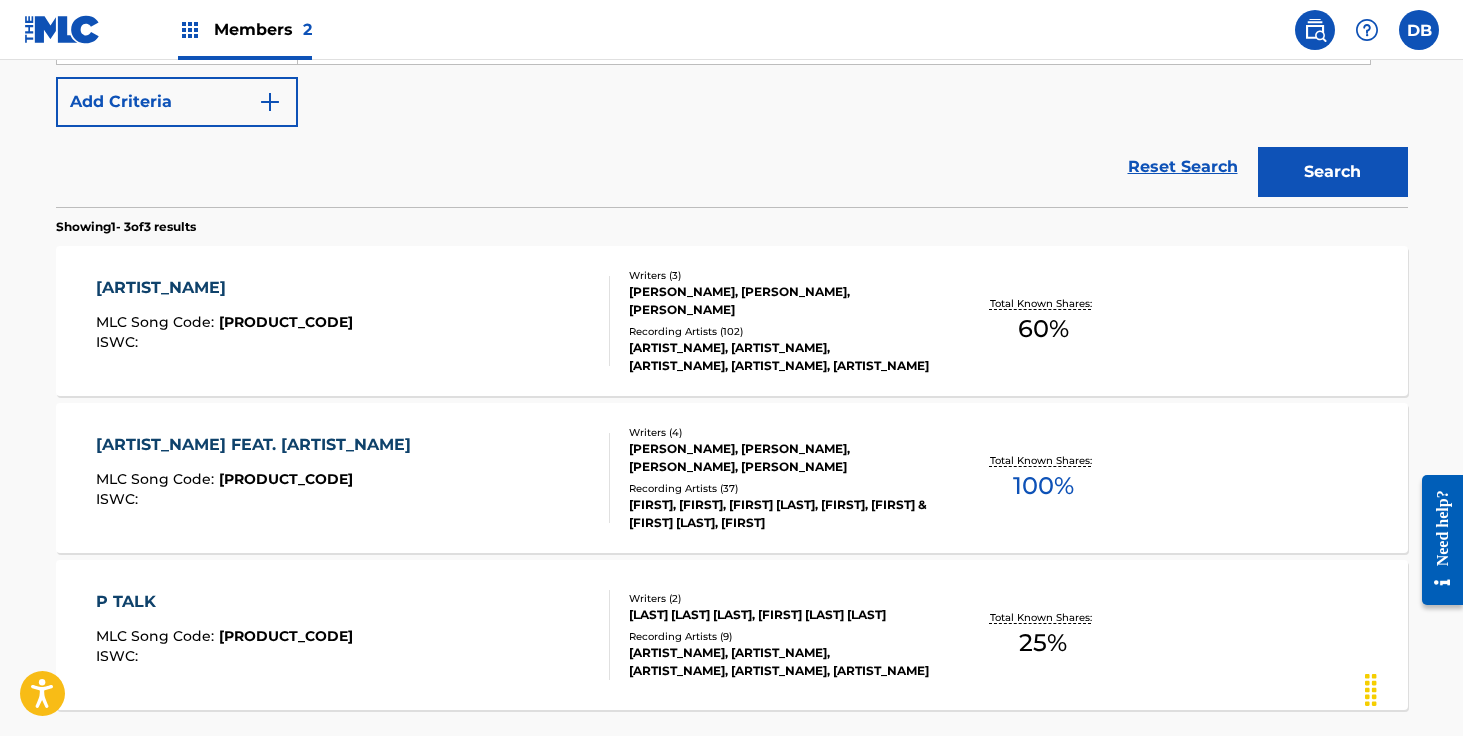 scroll, scrollTop: 496, scrollLeft: 0, axis: vertical 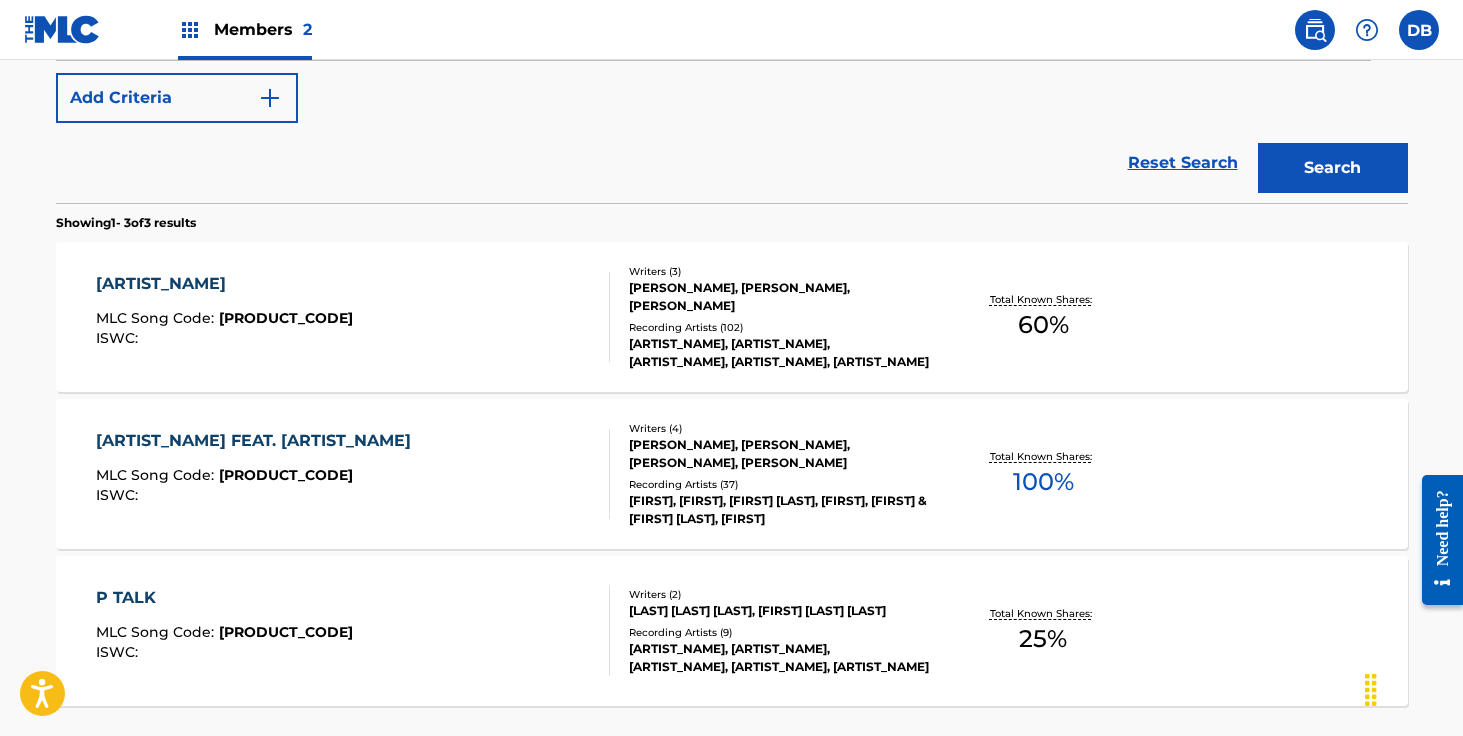 click on "[ARTIST_NAME], [ARTIST_NAME], [ARTIST_NAME], [ARTIST_NAME], [ARTIST_NAME]" at bounding box center (780, 353) 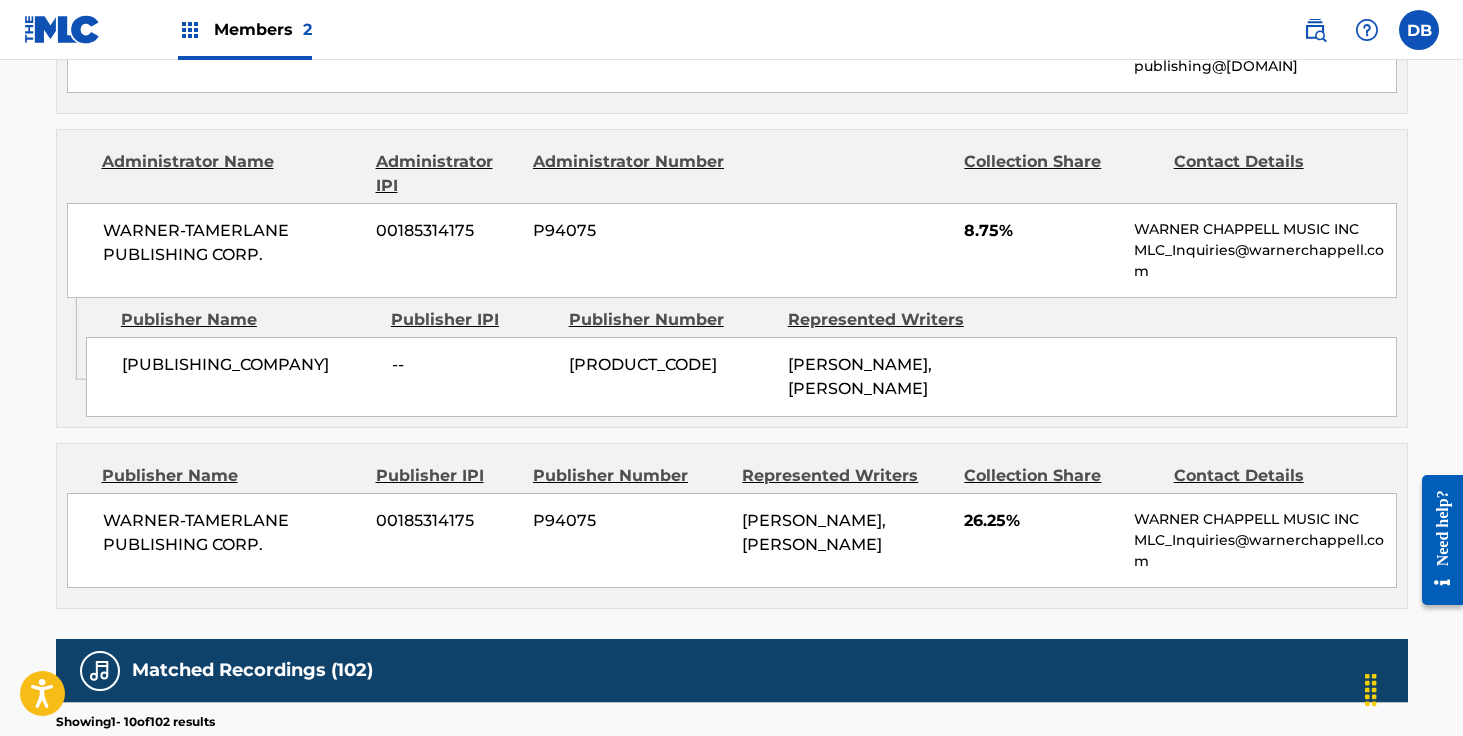 scroll, scrollTop: 1606, scrollLeft: 0, axis: vertical 